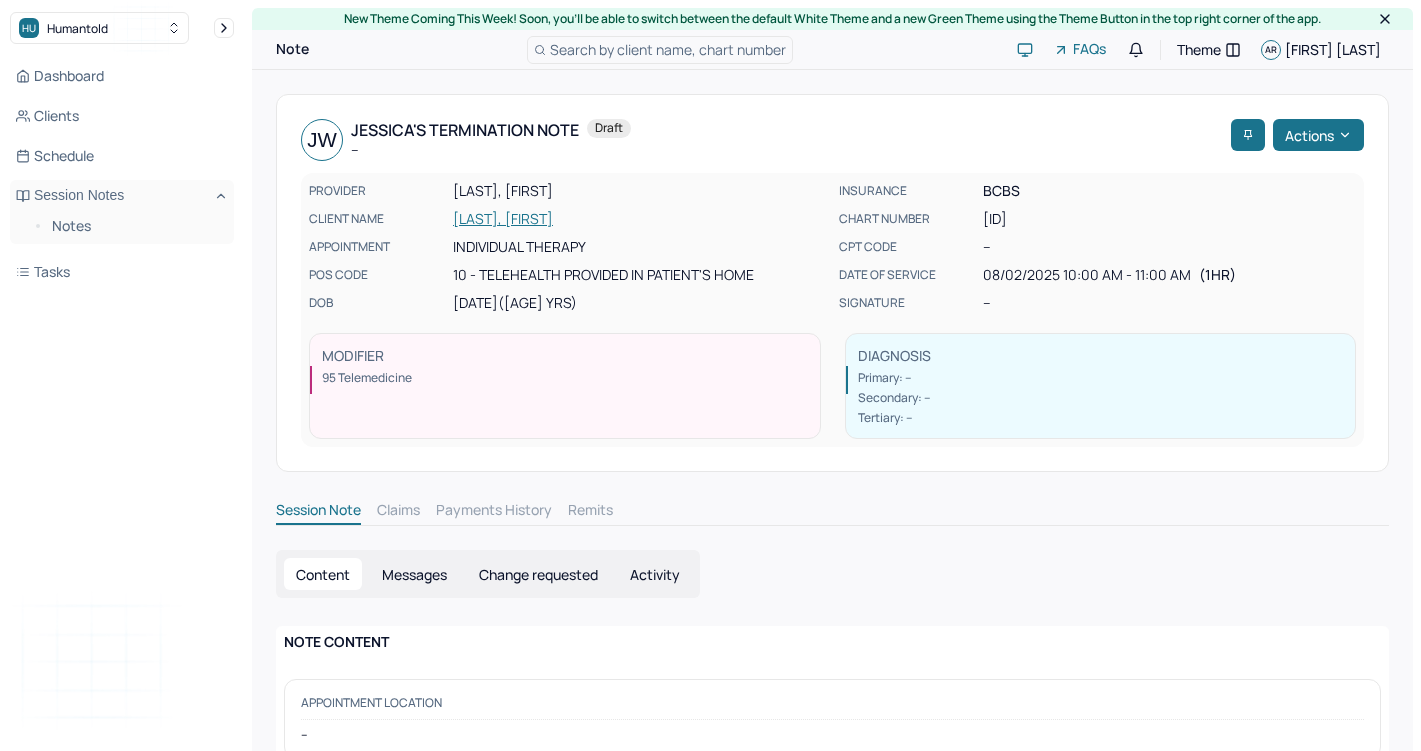 scroll, scrollTop: 0, scrollLeft: 0, axis: both 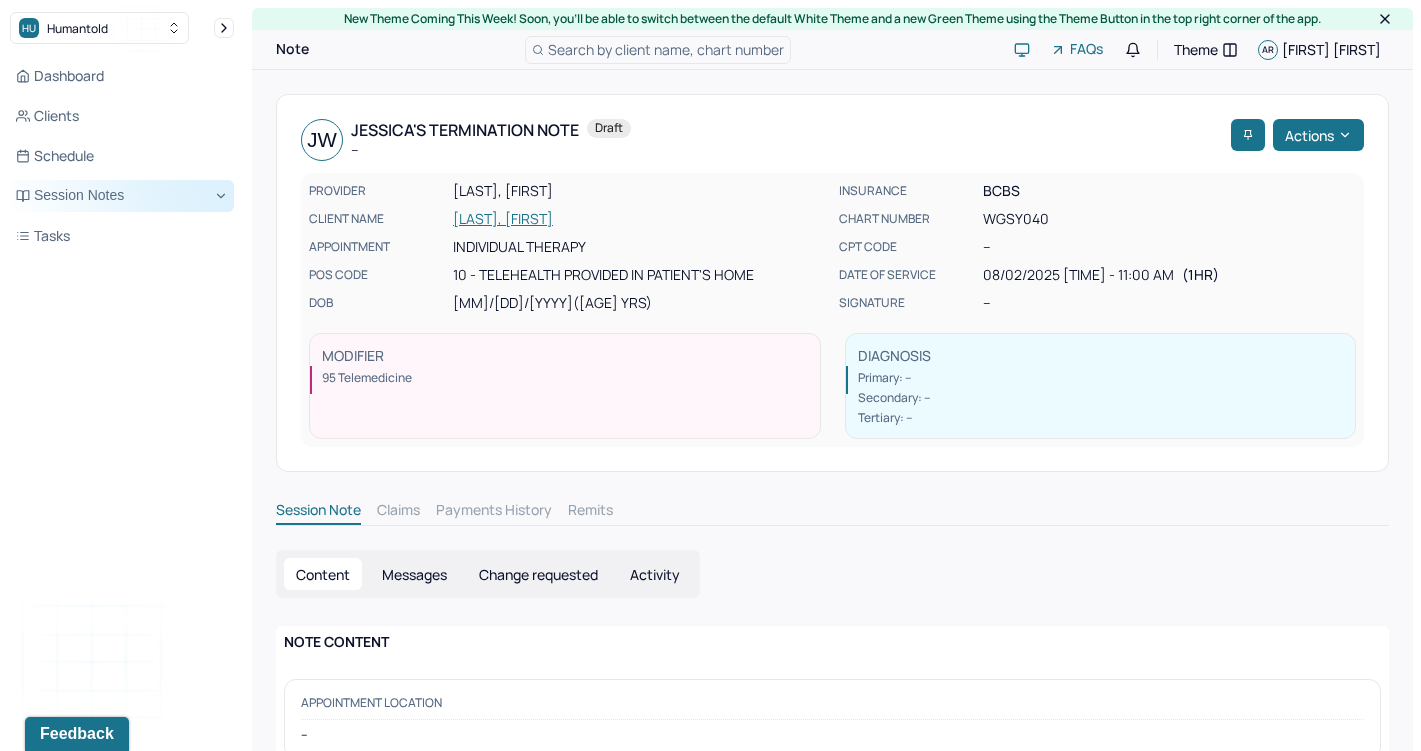 click on "Session Notes" at bounding box center (122, 196) 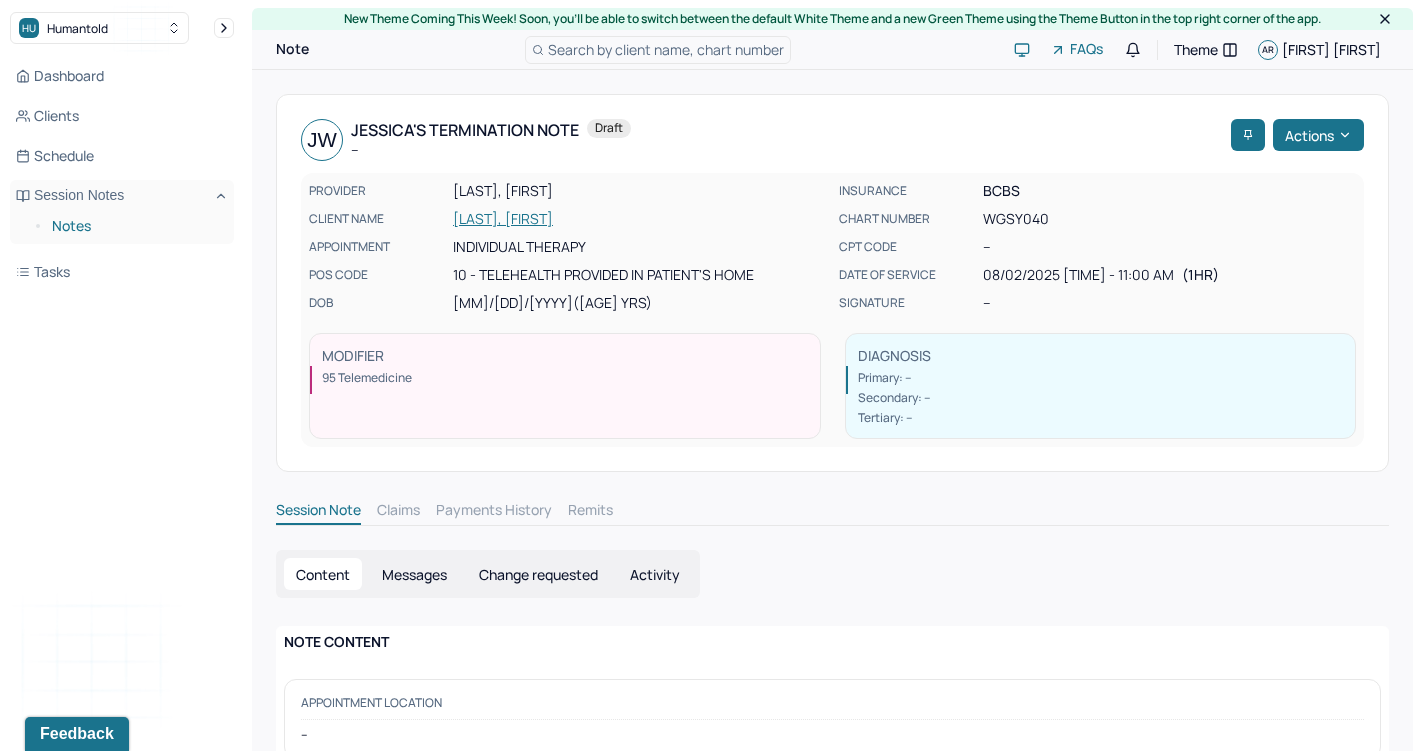 click on "Notes" at bounding box center (135, 226) 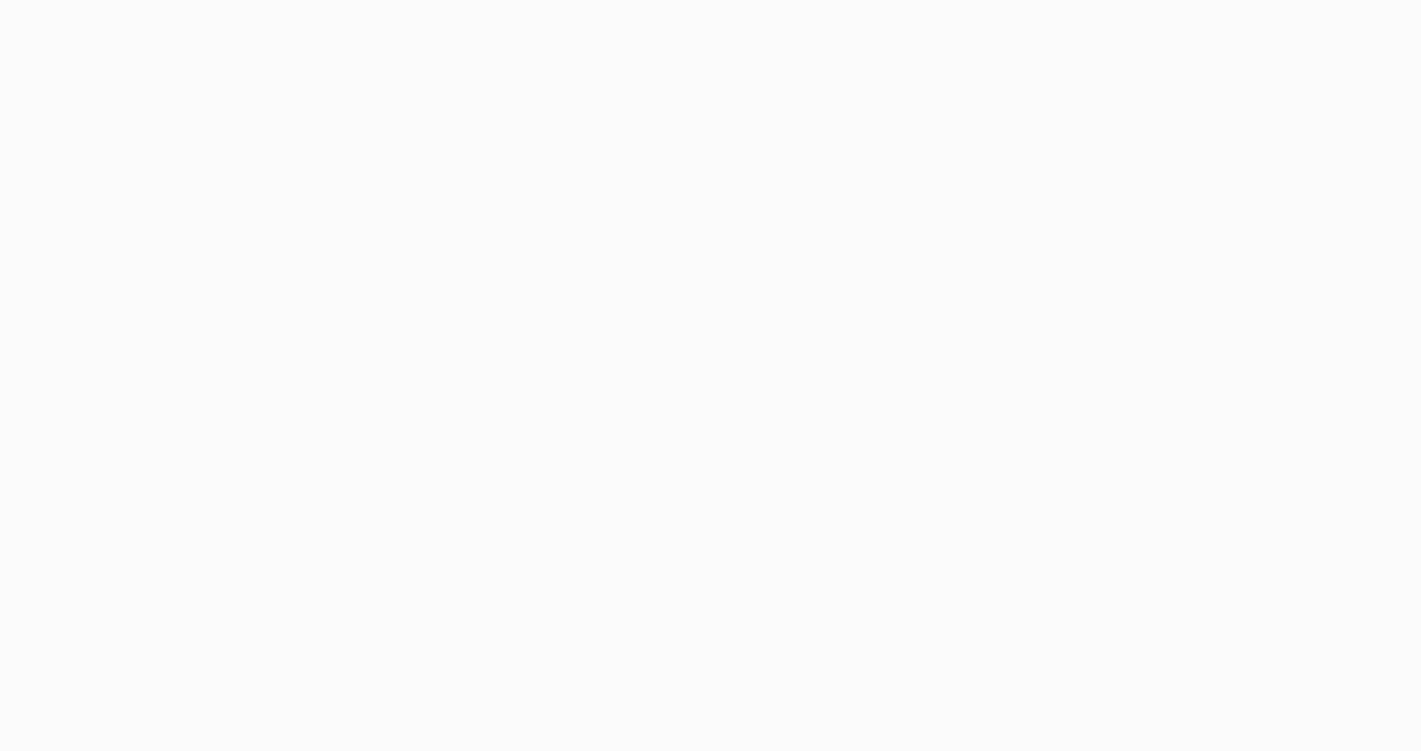 scroll, scrollTop: 0, scrollLeft: 0, axis: both 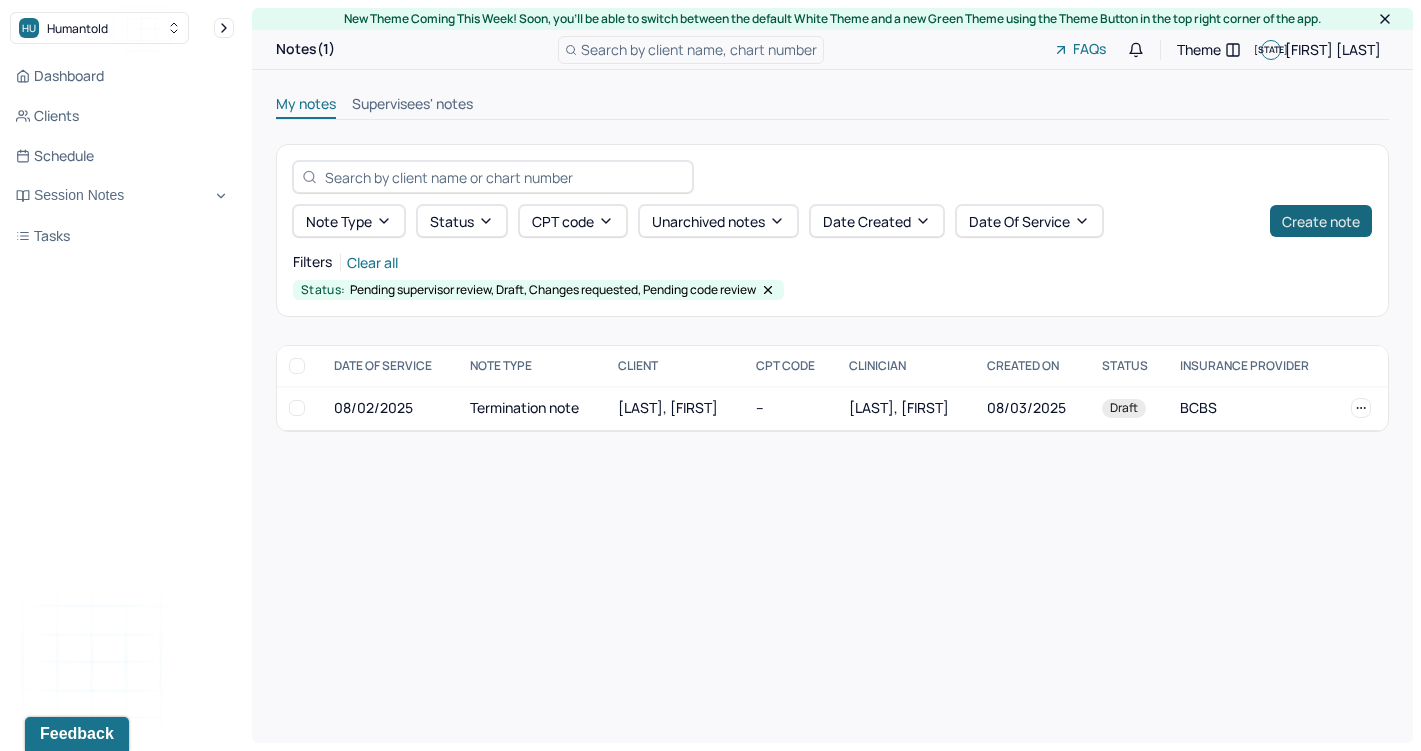 click on "Create note" at bounding box center [1321, 221] 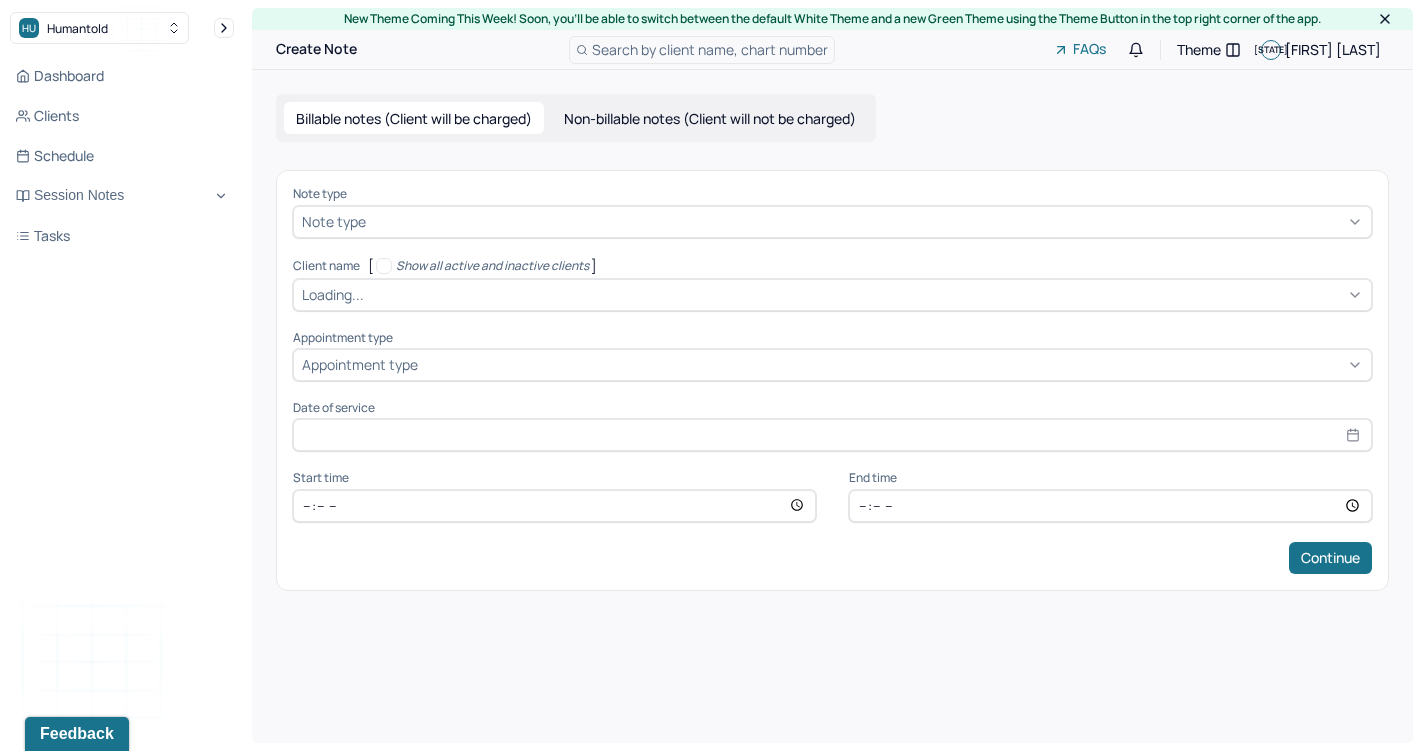 click at bounding box center [865, 294] 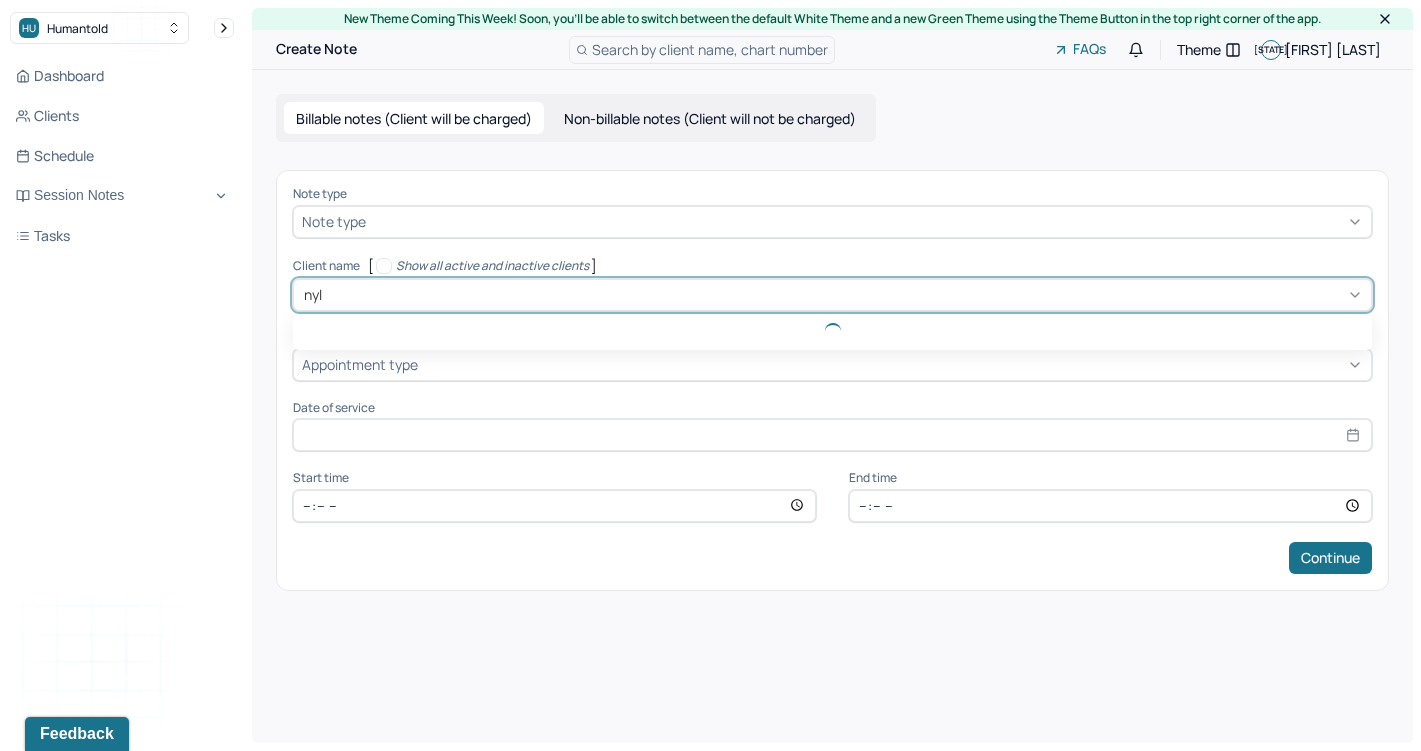 type on "[NAME]" 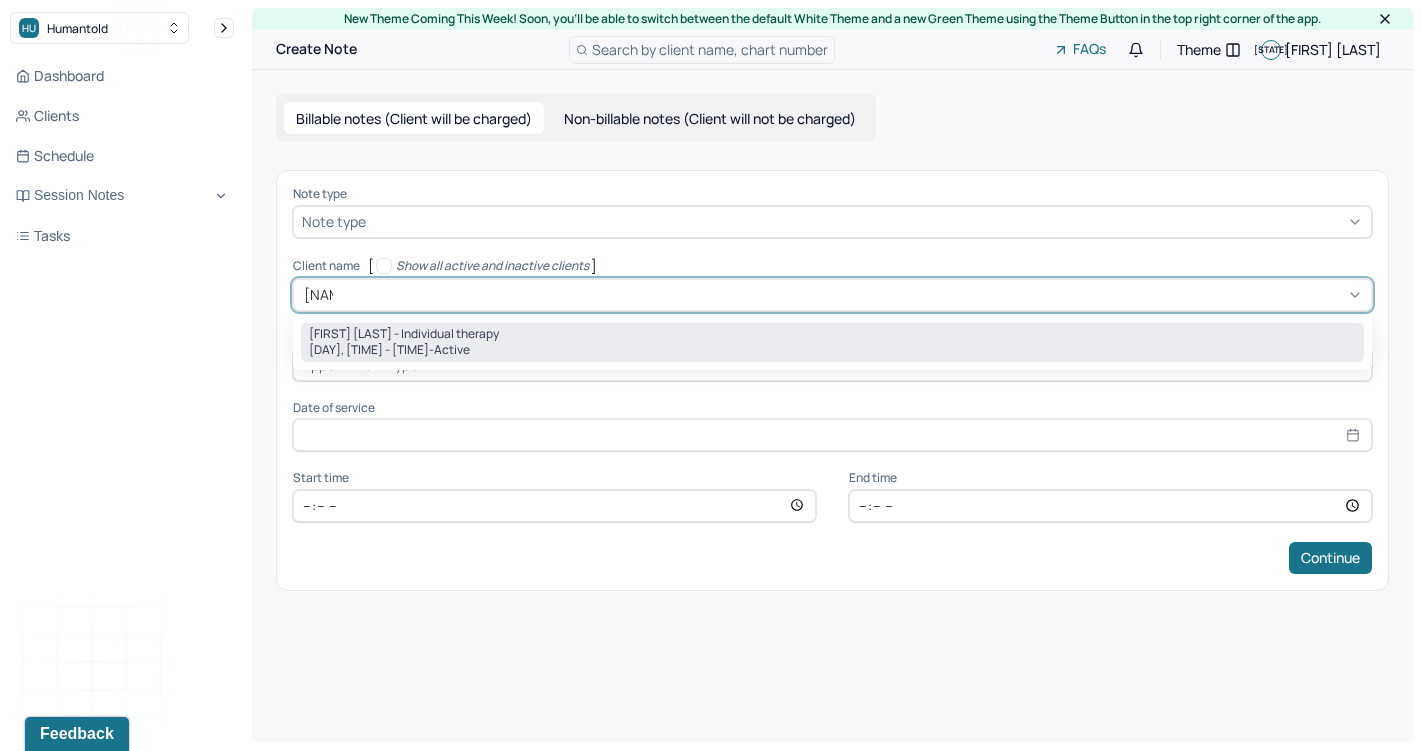 click on "Sat, 12:00pm - 1:00pm  -  active" at bounding box center (832, 350) 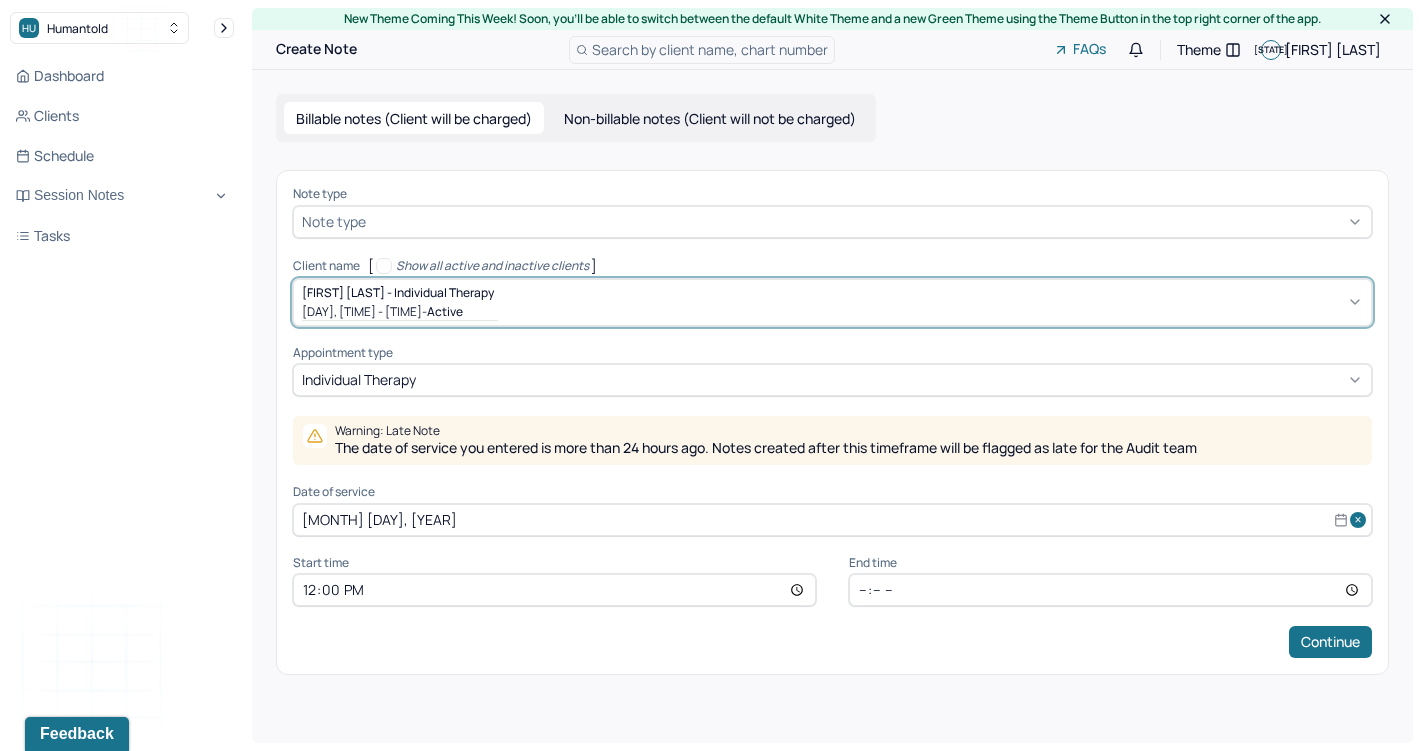 click on "[MONTH] [DAY], [YEAR]" at bounding box center (832, 520) 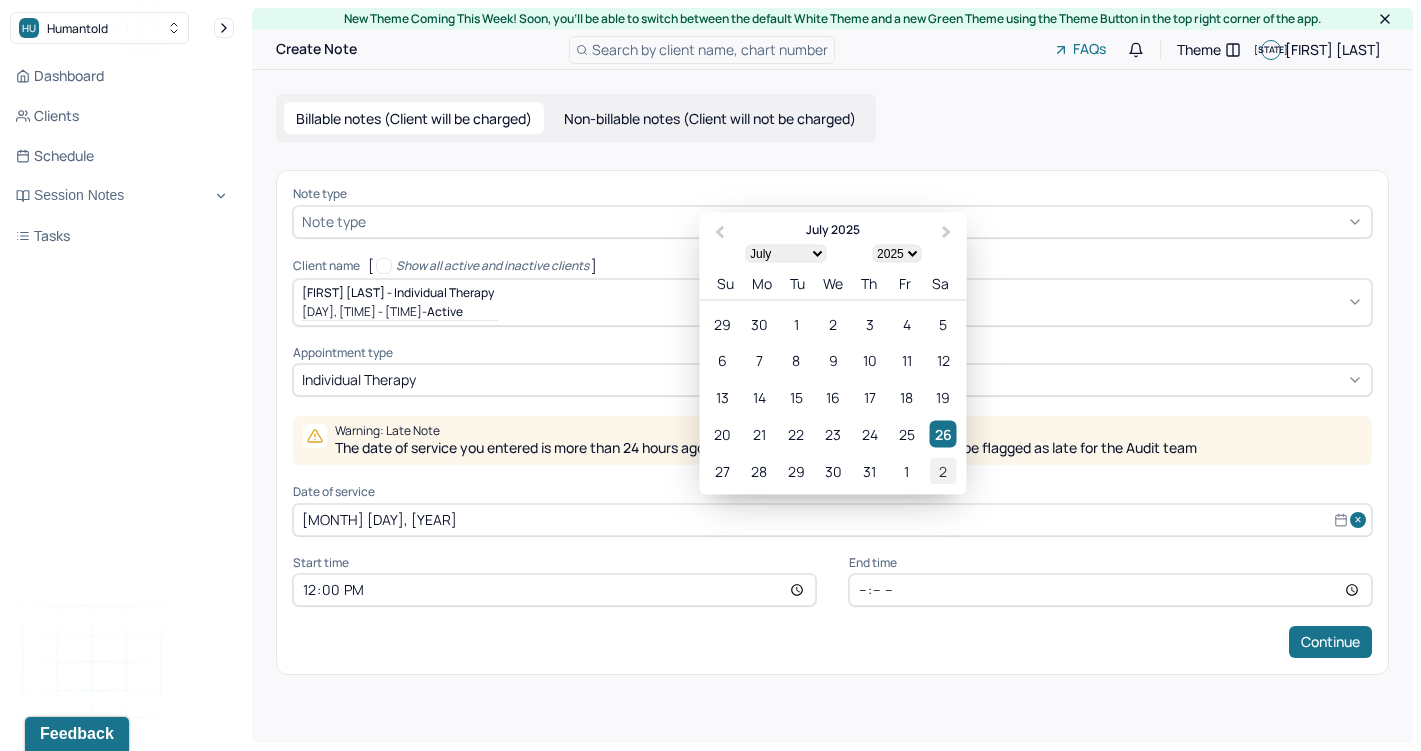click on "2" at bounding box center [943, 470] 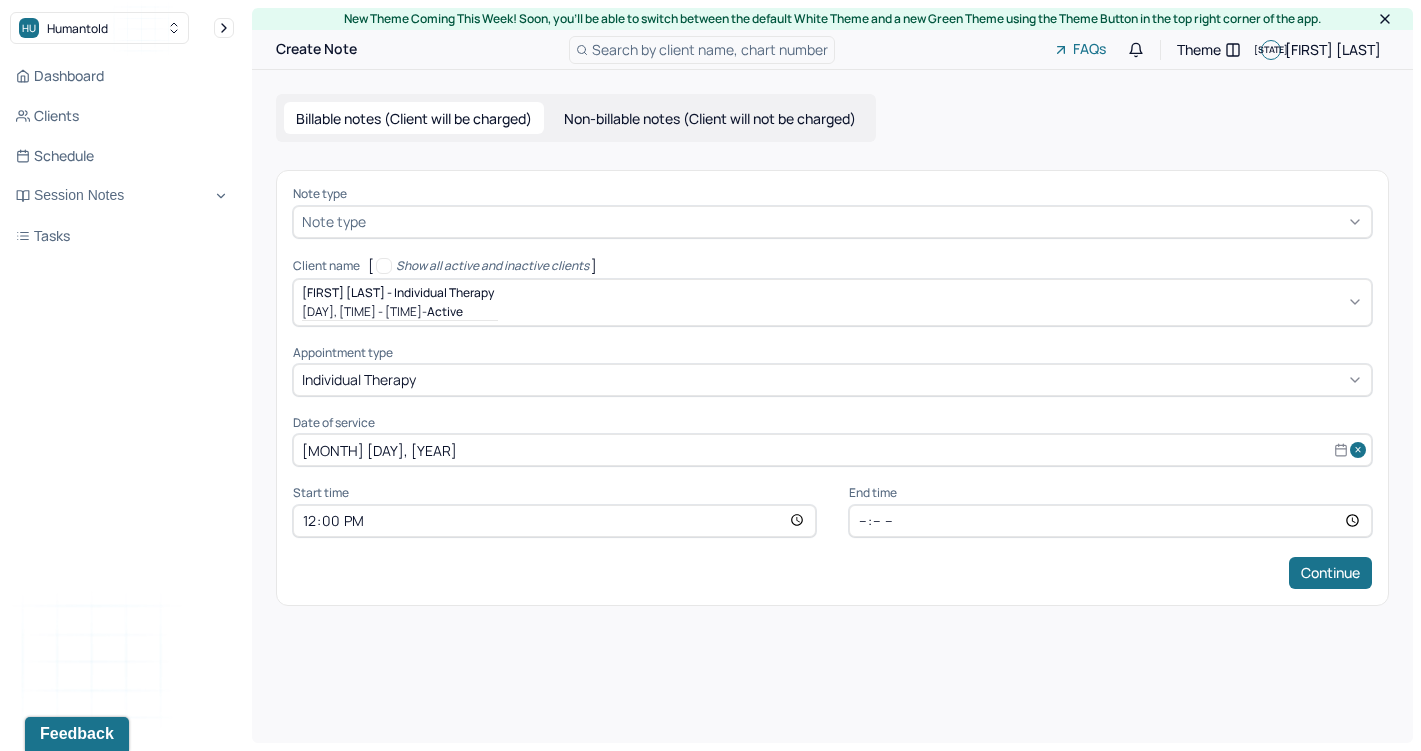 click on "12:00" at bounding box center [554, 521] 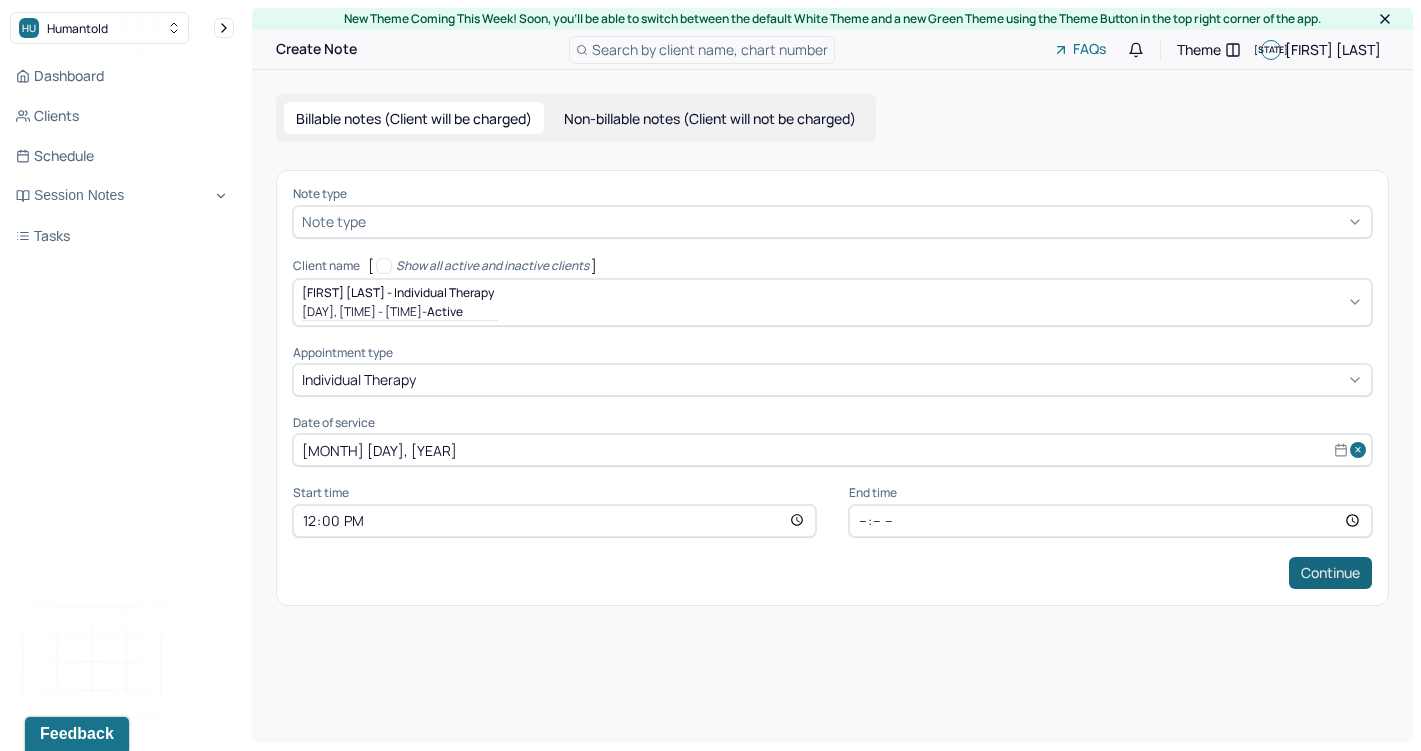 click on "Continue" at bounding box center (1330, 573) 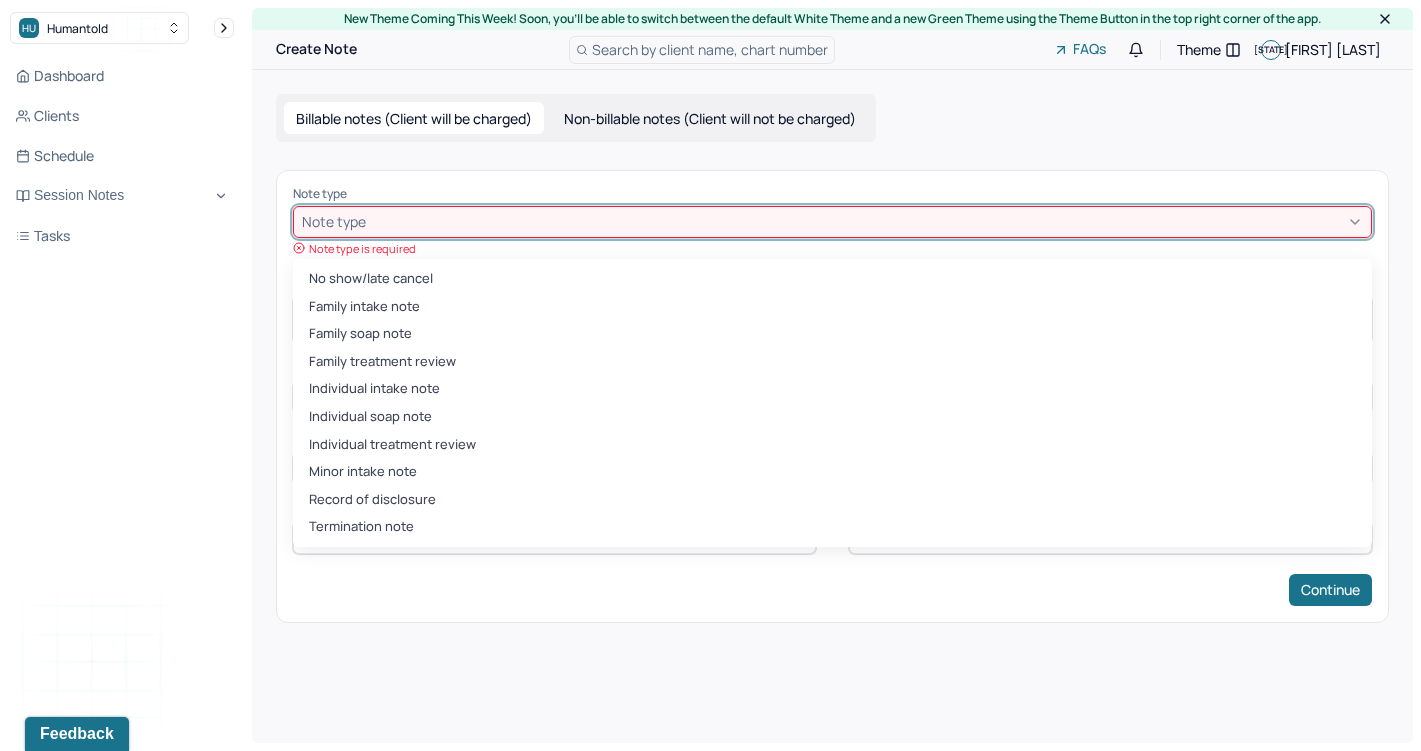 click at bounding box center (866, 221) 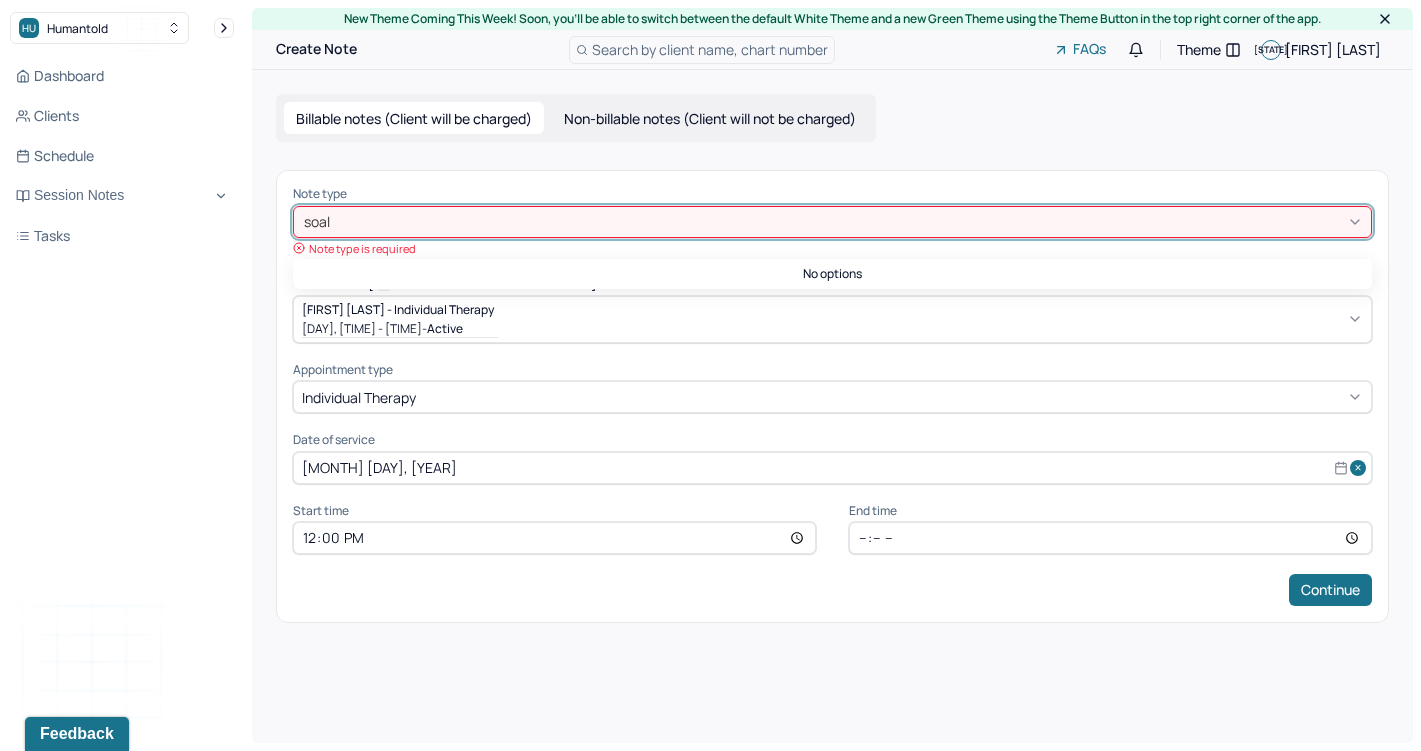 type on "soa" 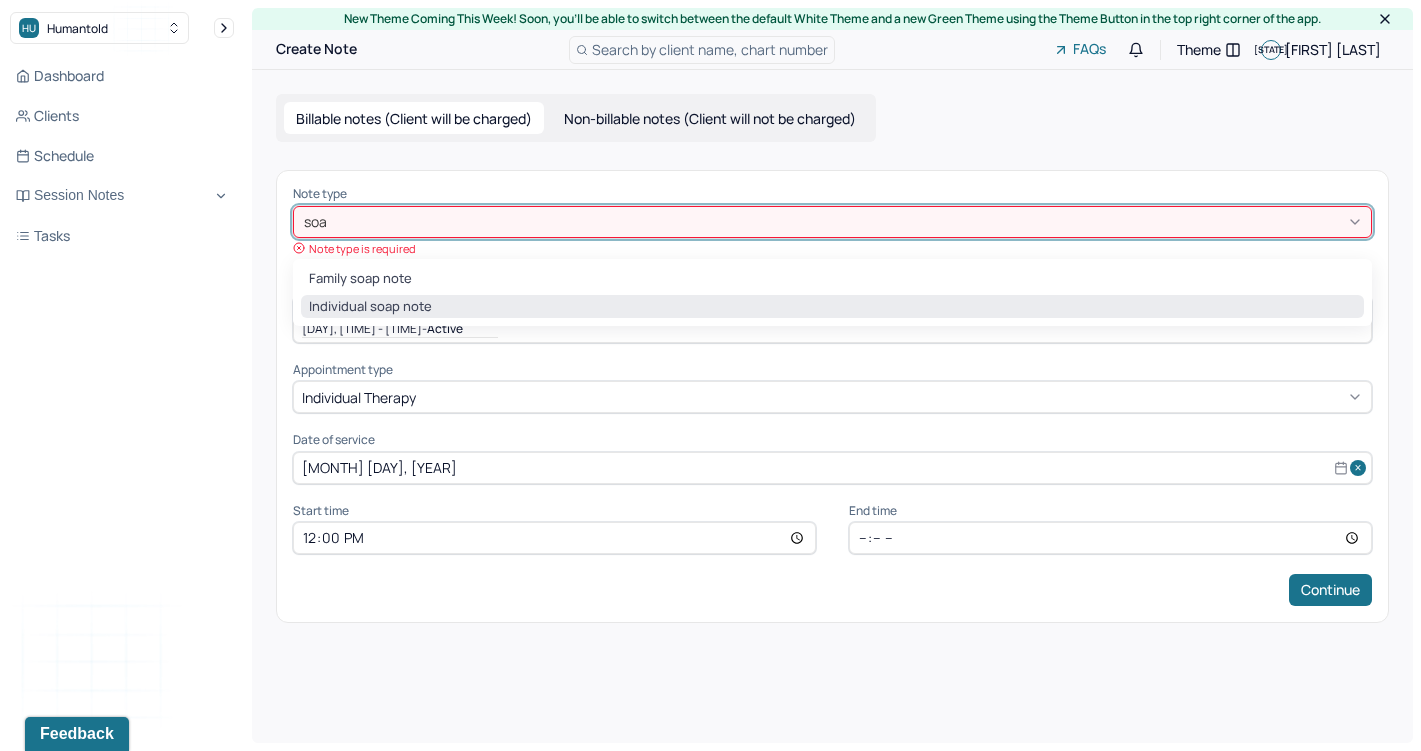 click on "Individual soap note" at bounding box center [832, 307] 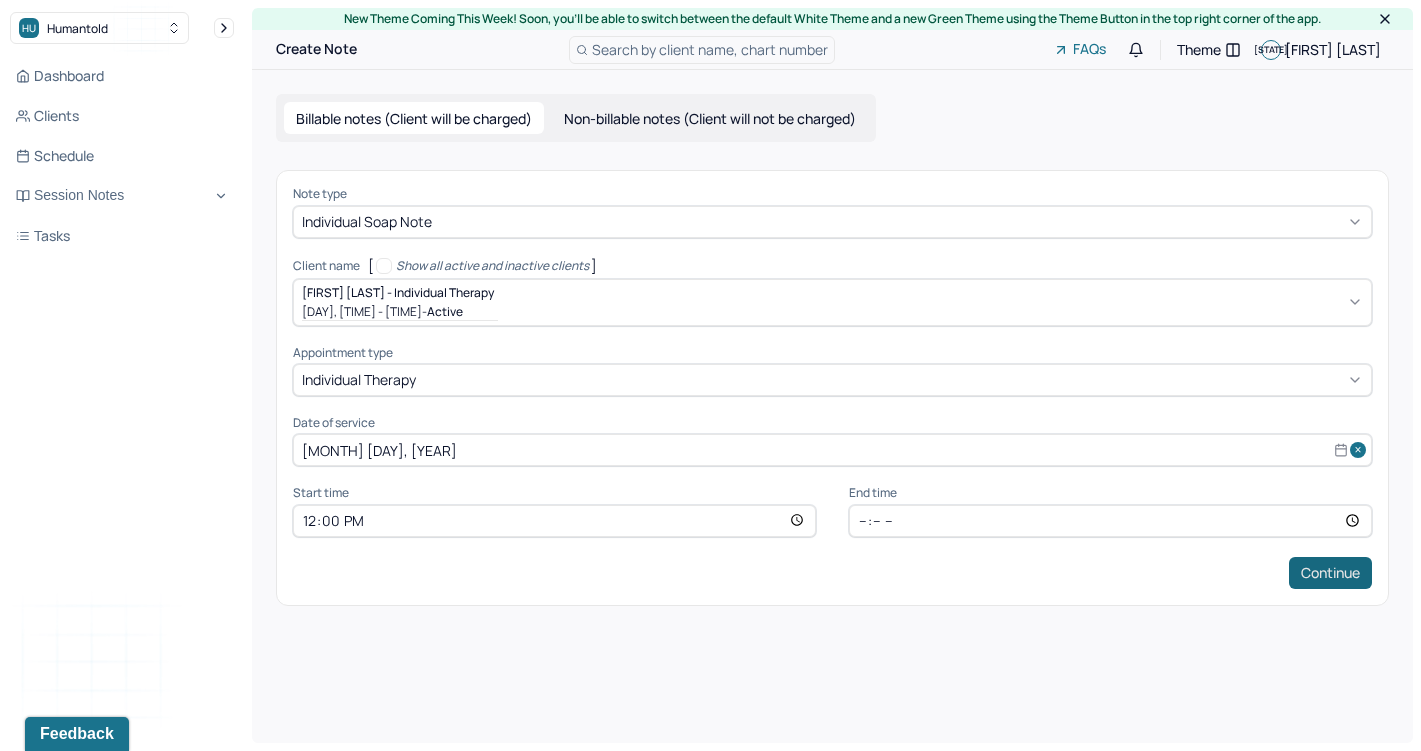click on "Continue" at bounding box center [1330, 573] 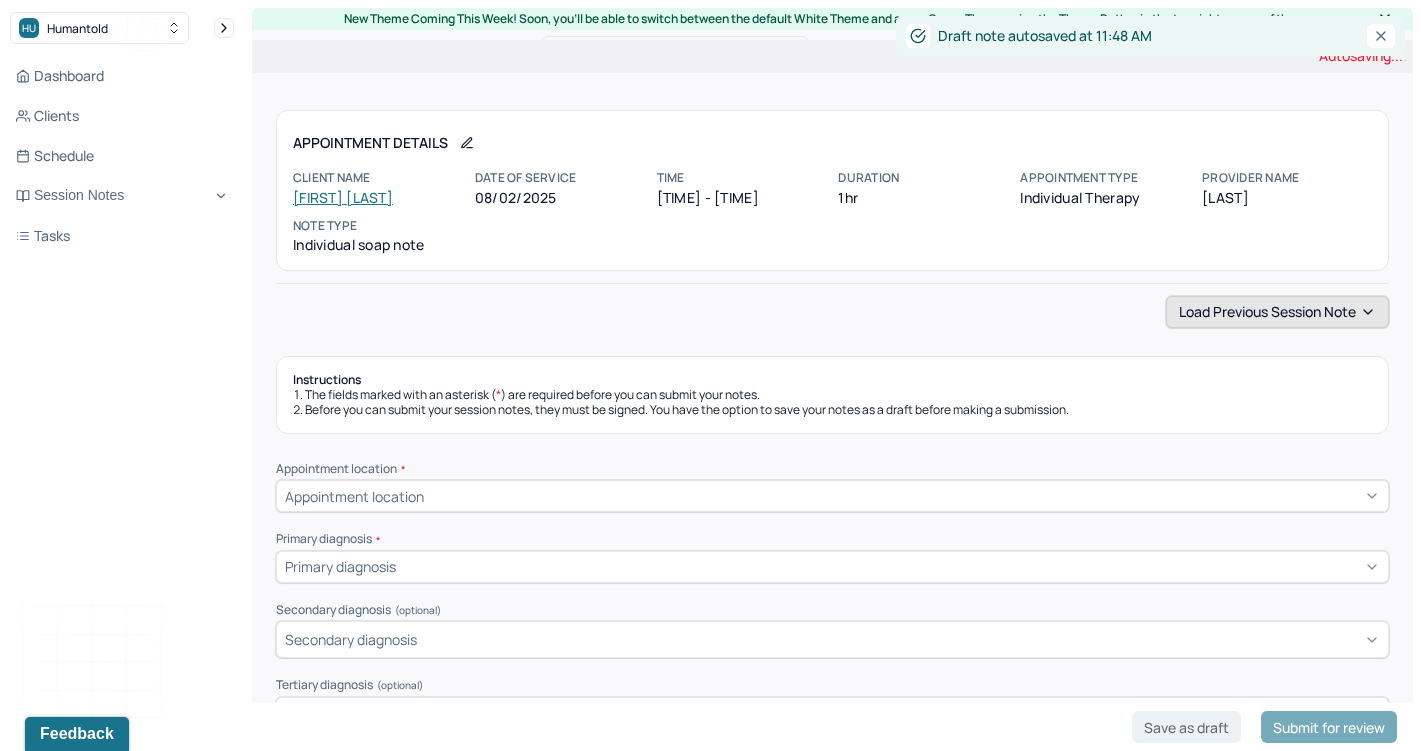 click on "Load previous session note" at bounding box center (1277, 312) 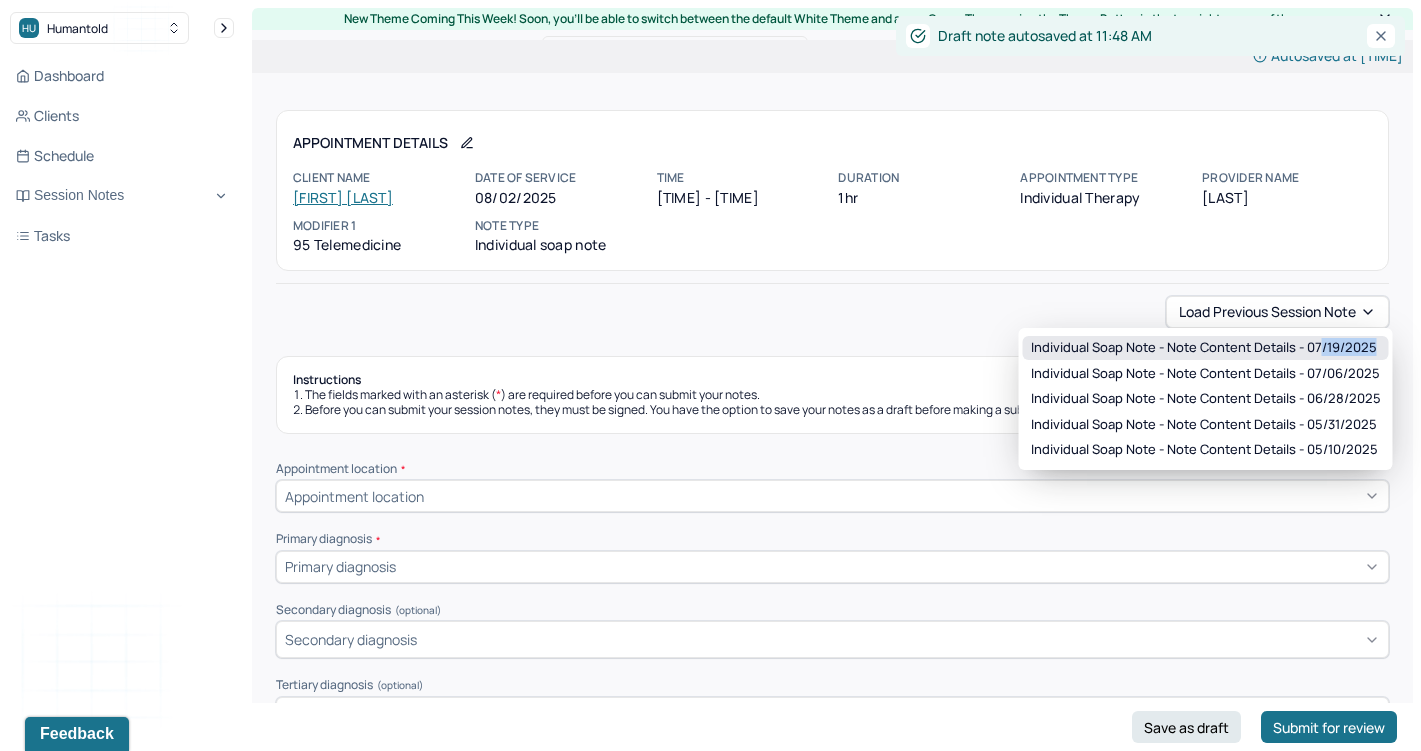 click on "Individual soap note   - Note content Details -   [DATE]" at bounding box center (1206, 348) 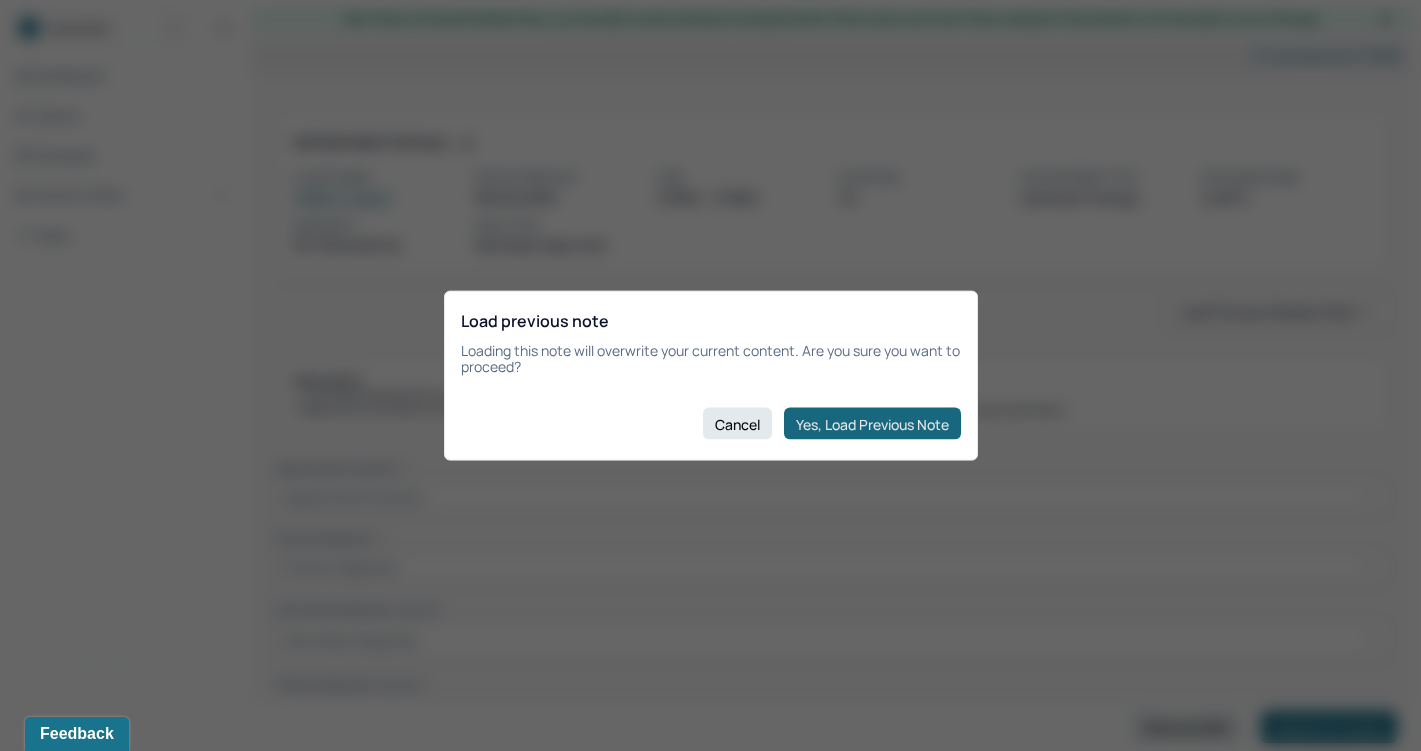 click on "Yes, Load Previous Note" at bounding box center [872, 424] 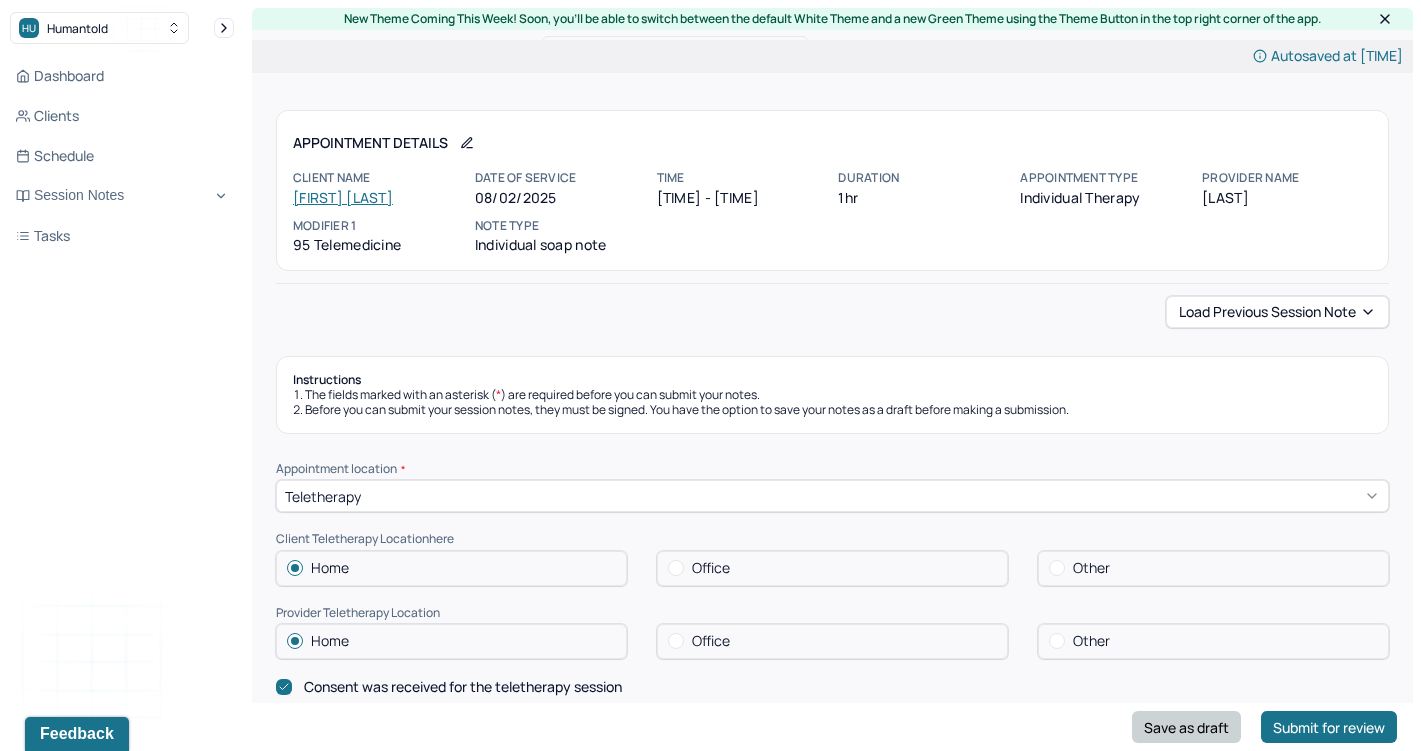 click on "Save as draft" at bounding box center (1186, 727) 